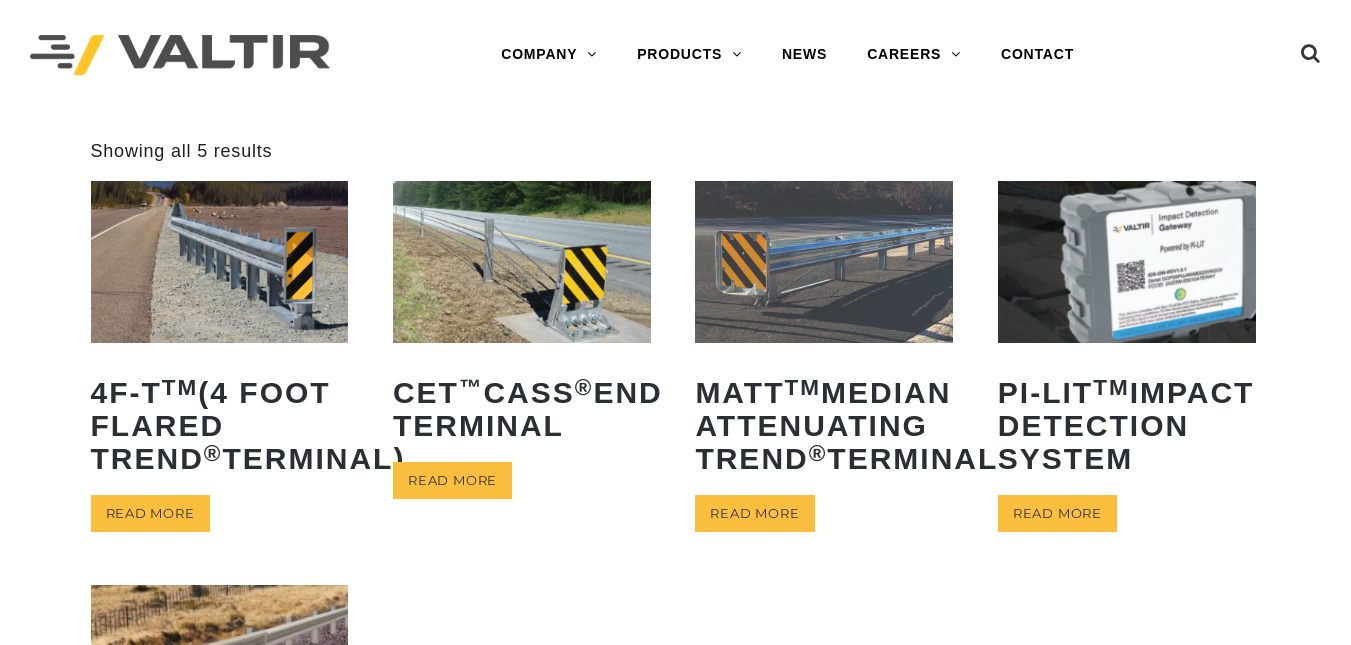 scroll, scrollTop: 0, scrollLeft: 0, axis: both 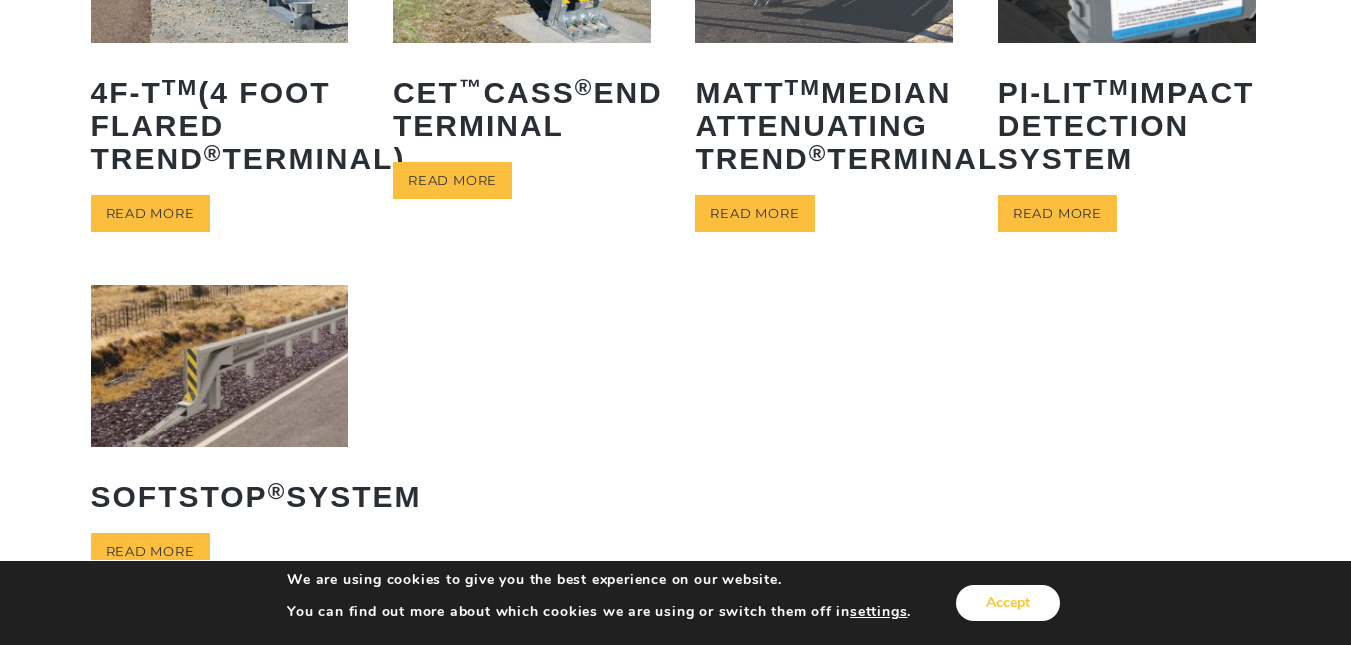click on "Accept" at bounding box center (1008, 603) 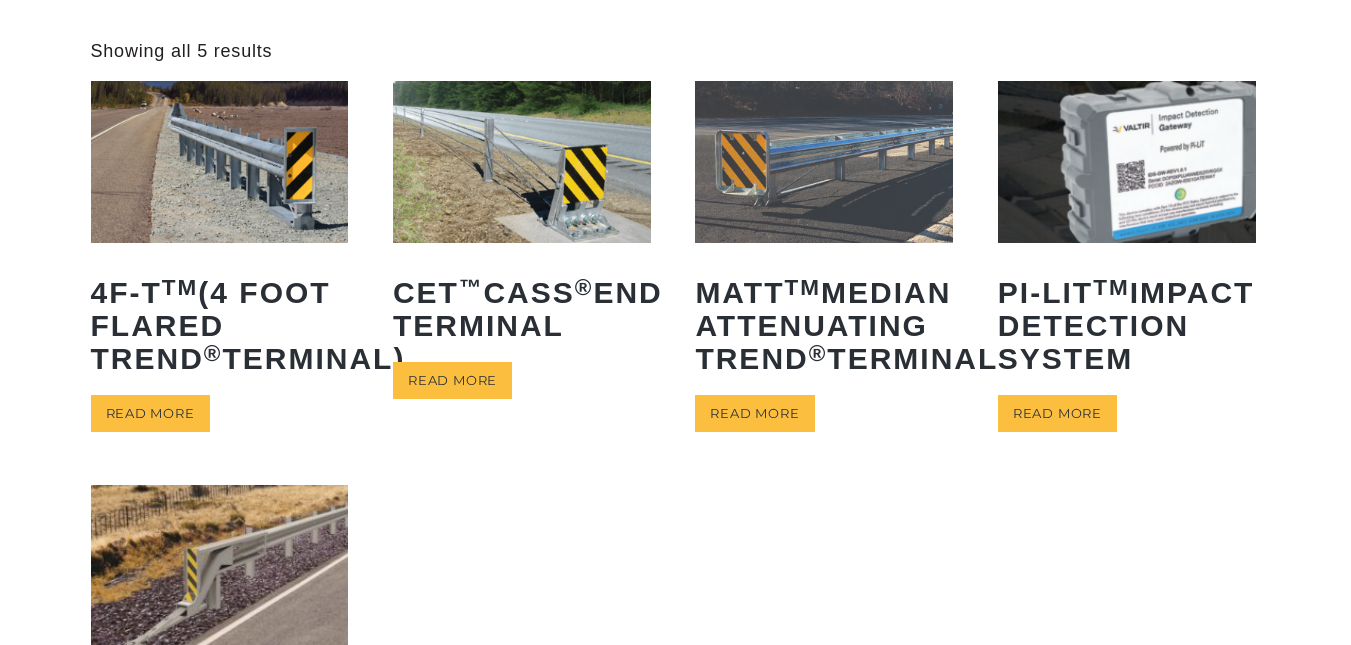 scroll, scrollTop: 0, scrollLeft: 0, axis: both 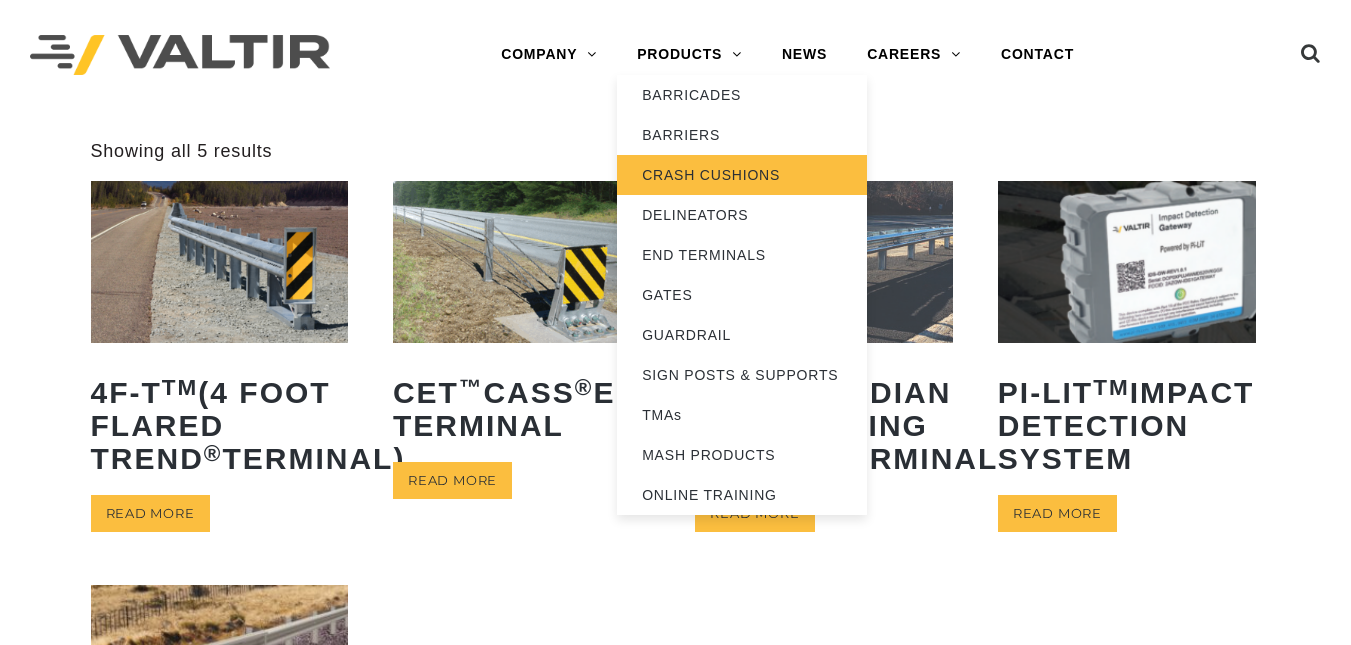 click on "CRASH CUSHIONS" at bounding box center (742, 175) 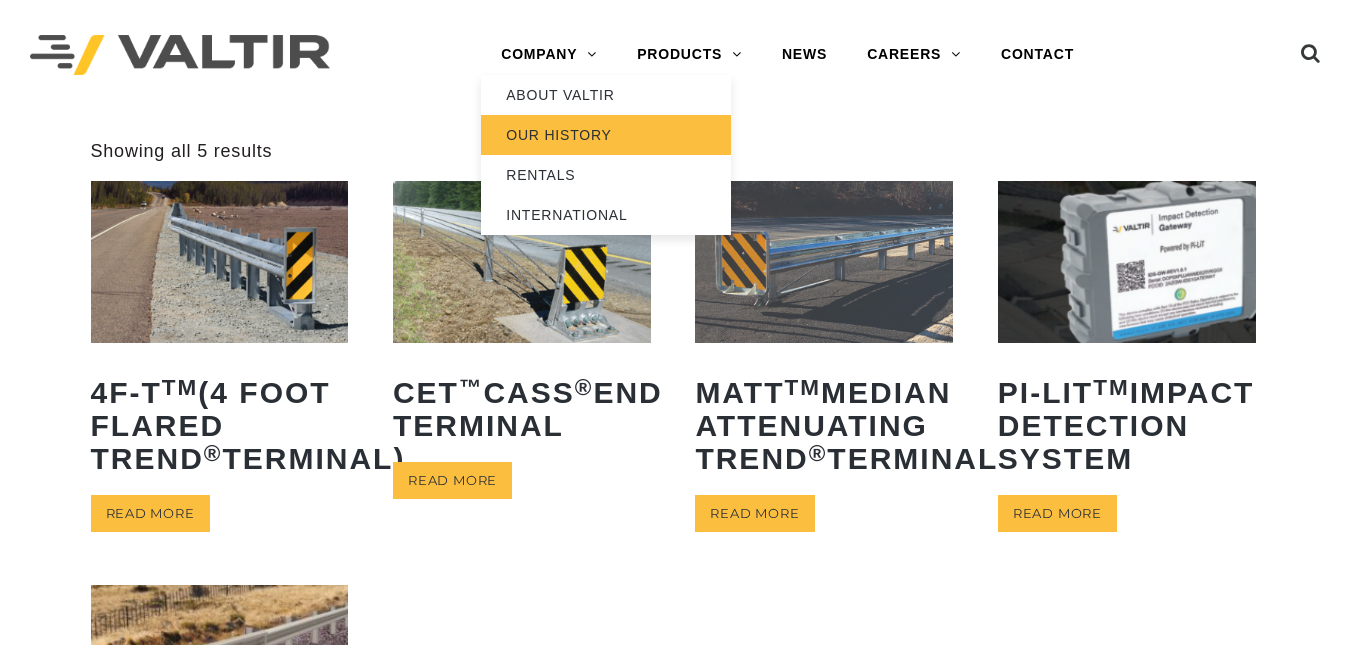 click on "OUR HISTORY" at bounding box center [606, 135] 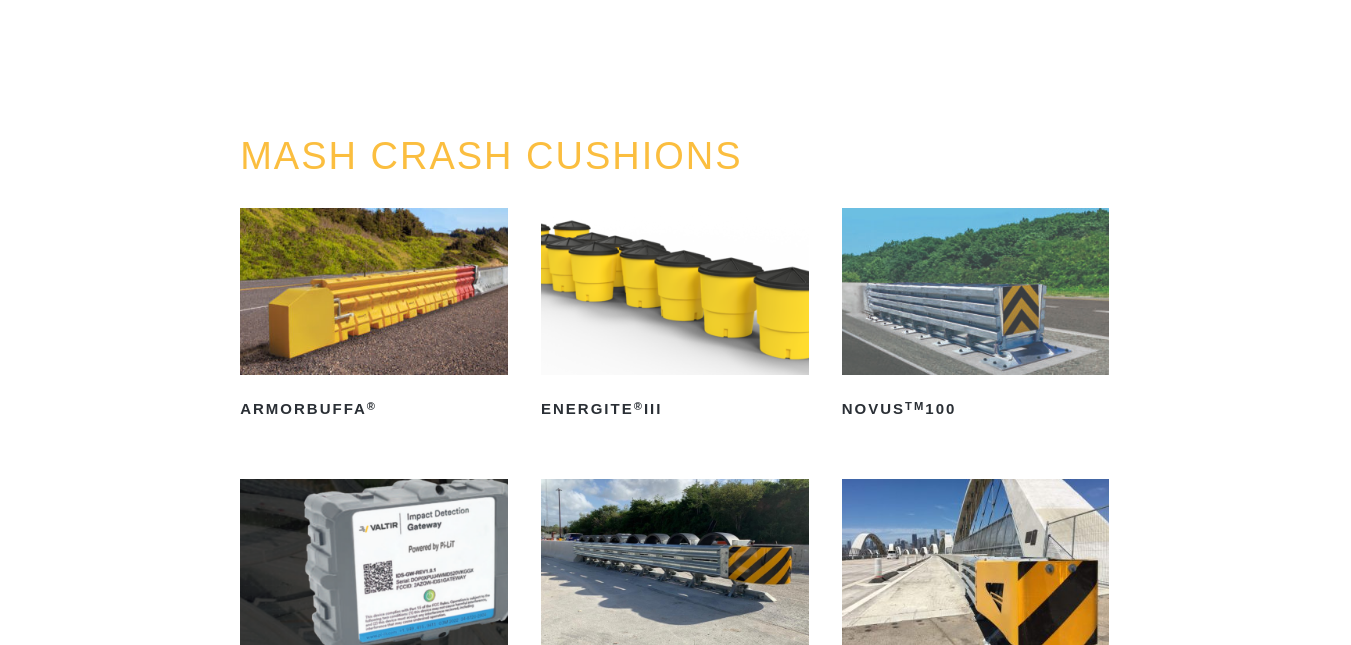 scroll, scrollTop: 500, scrollLeft: 0, axis: vertical 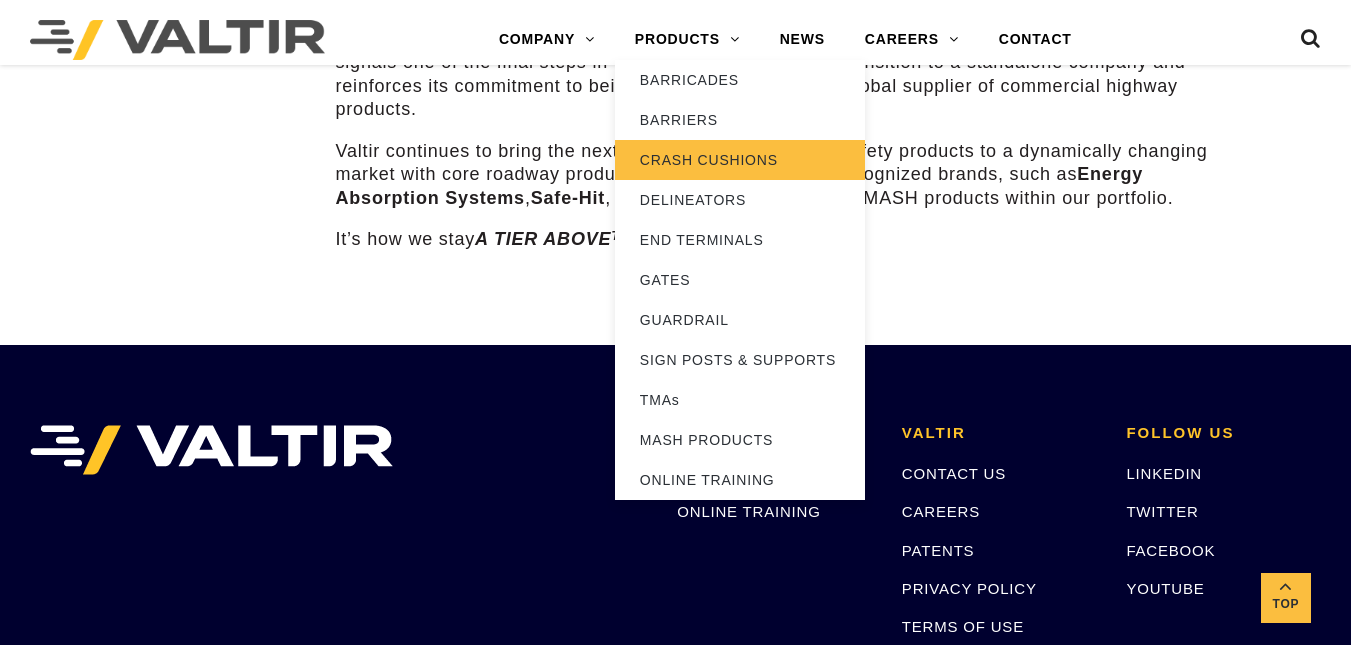 click on "CRASH CUSHIONS" at bounding box center [740, 160] 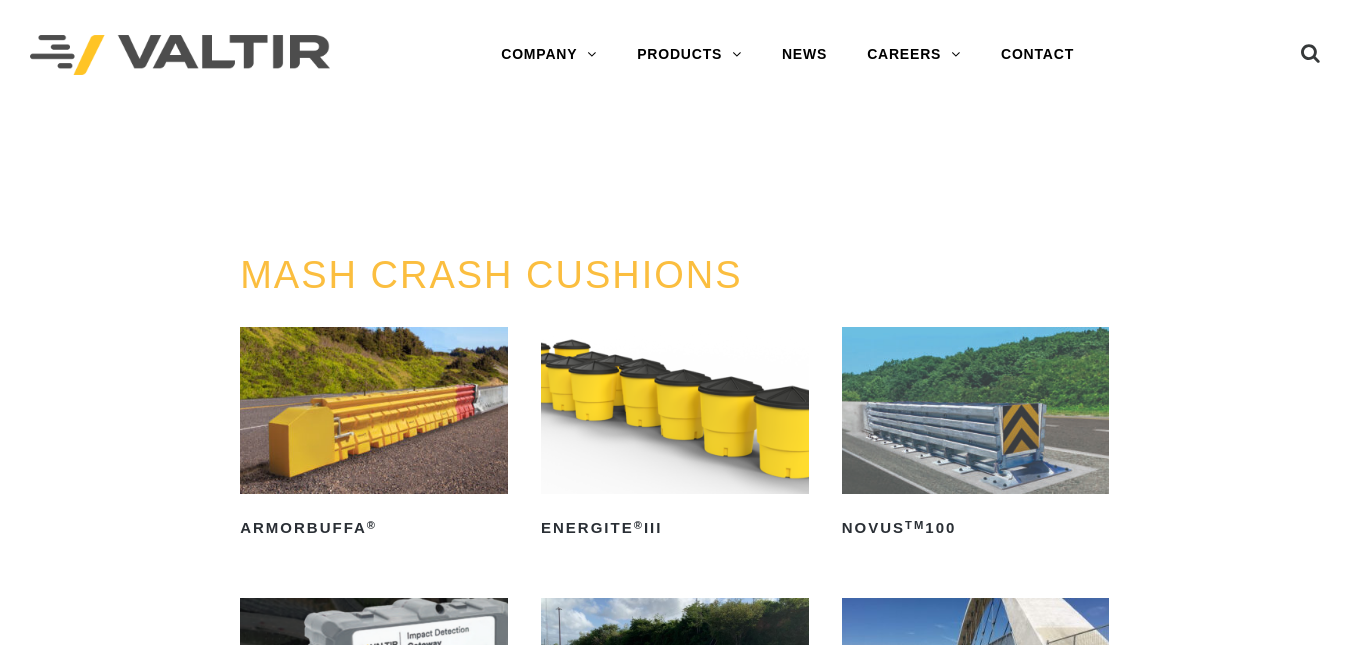 scroll, scrollTop: 0, scrollLeft: 0, axis: both 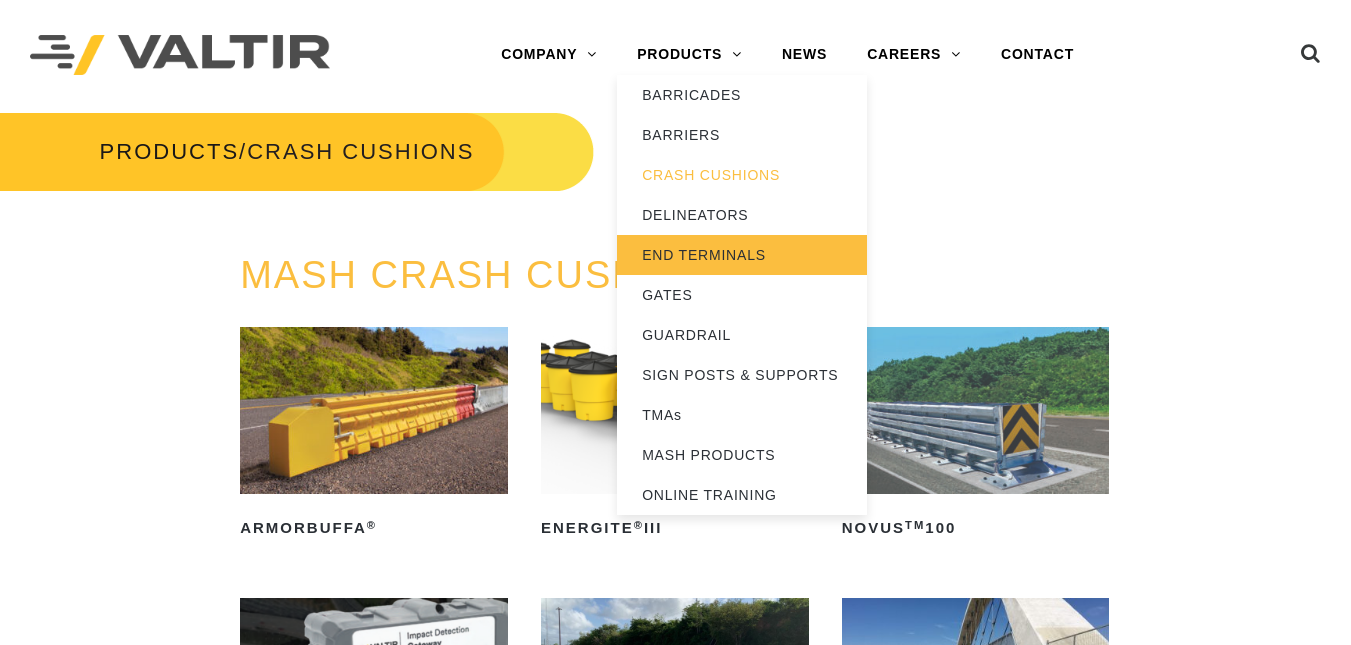click on "END TERMINALS" at bounding box center [742, 255] 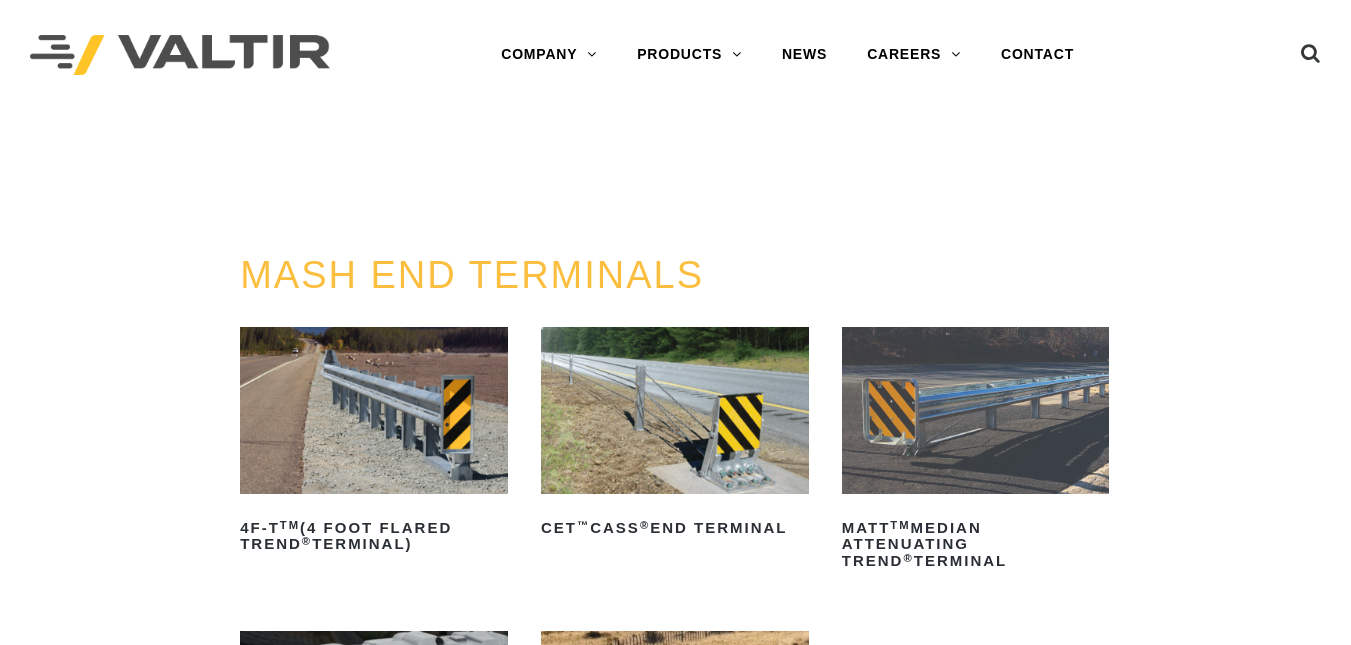 scroll, scrollTop: 0, scrollLeft: 0, axis: both 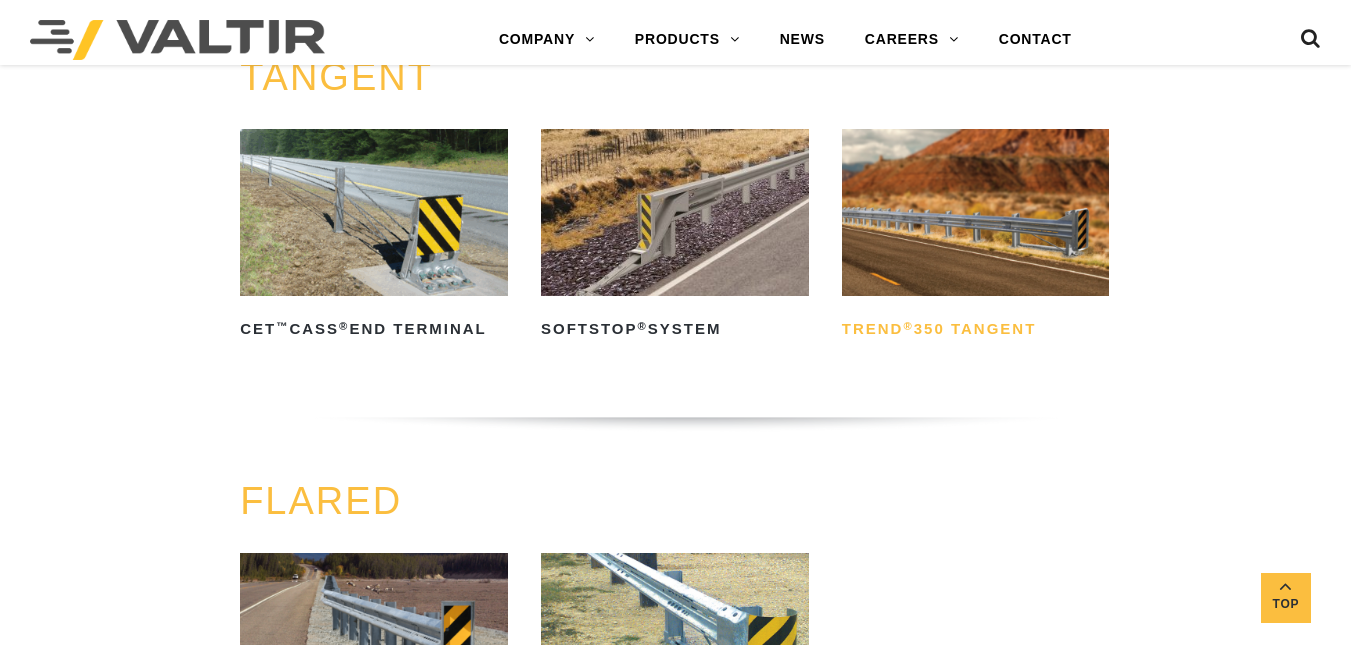 click on "TREND ®  350 Tangent" at bounding box center [976, 330] 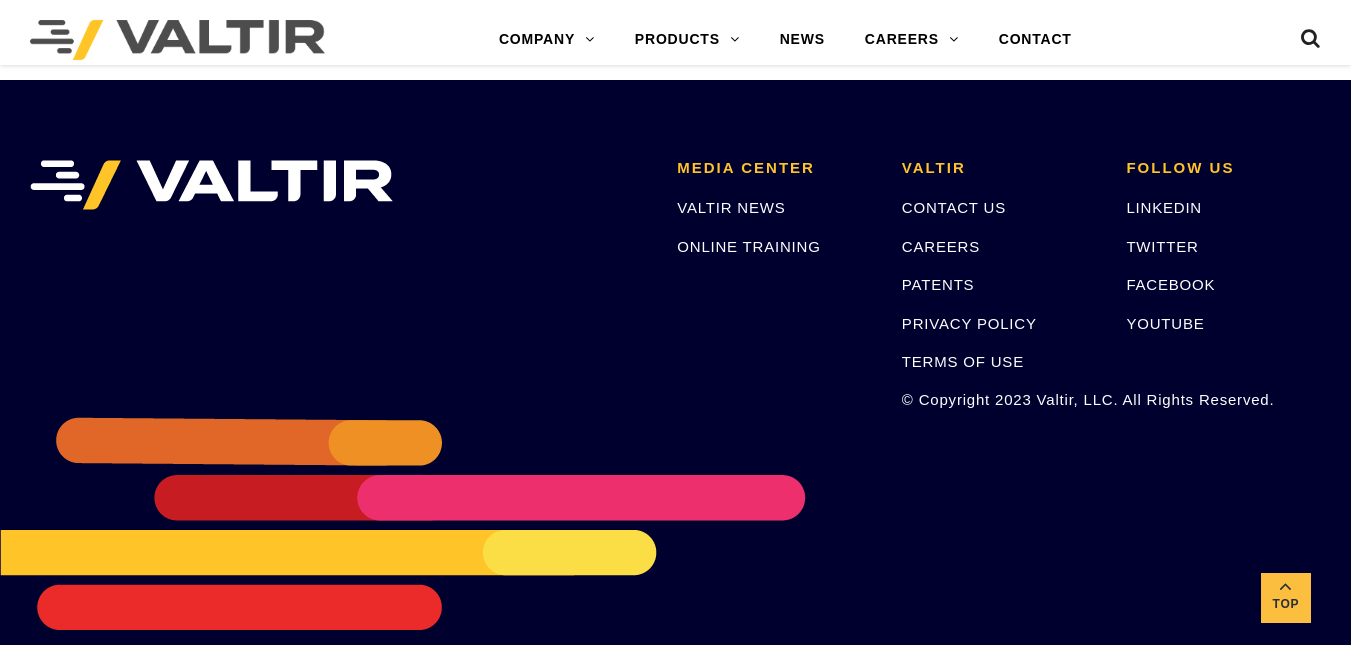 scroll, scrollTop: 2958, scrollLeft: 0, axis: vertical 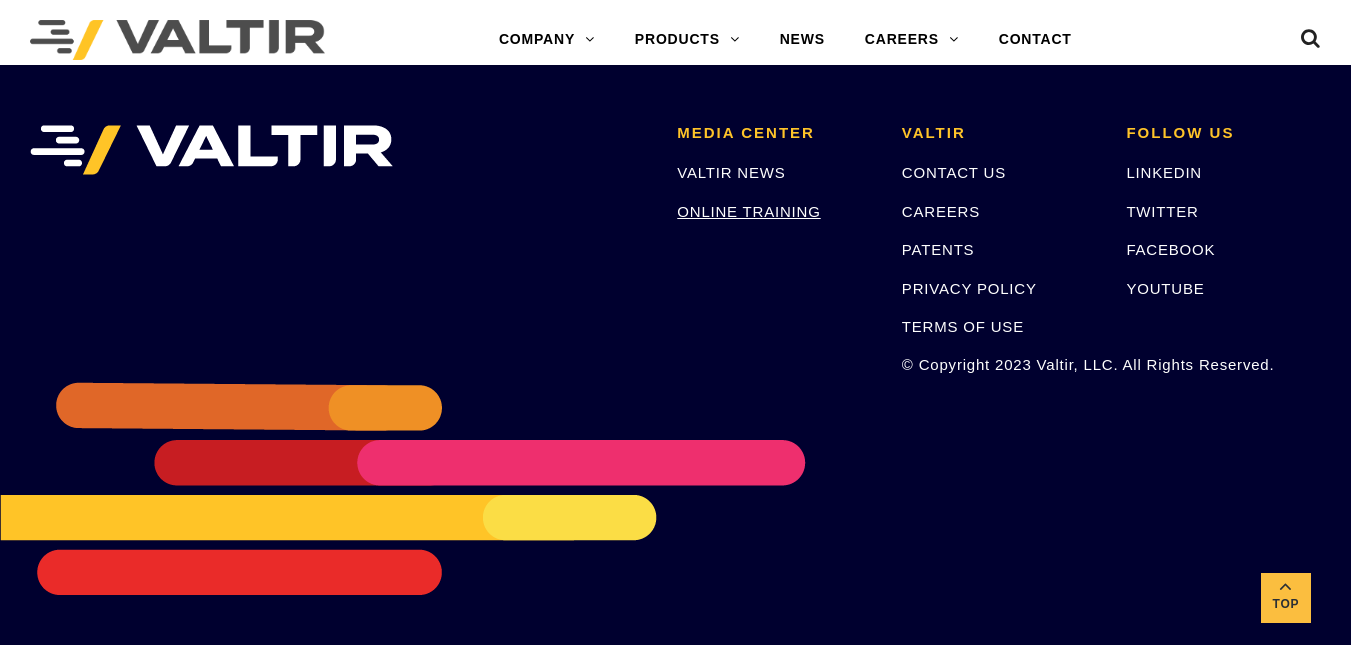 click on "ONLINE TRAINING" at bounding box center (748, 211) 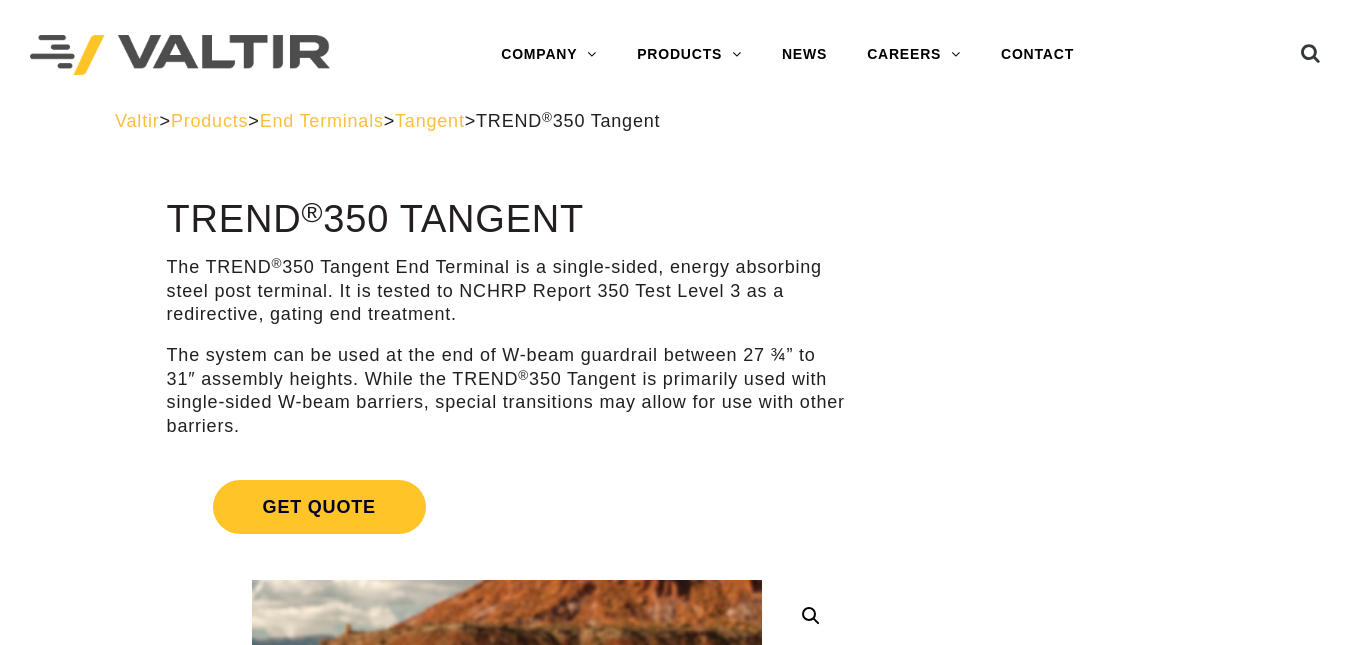 scroll, scrollTop: 0, scrollLeft: 0, axis: both 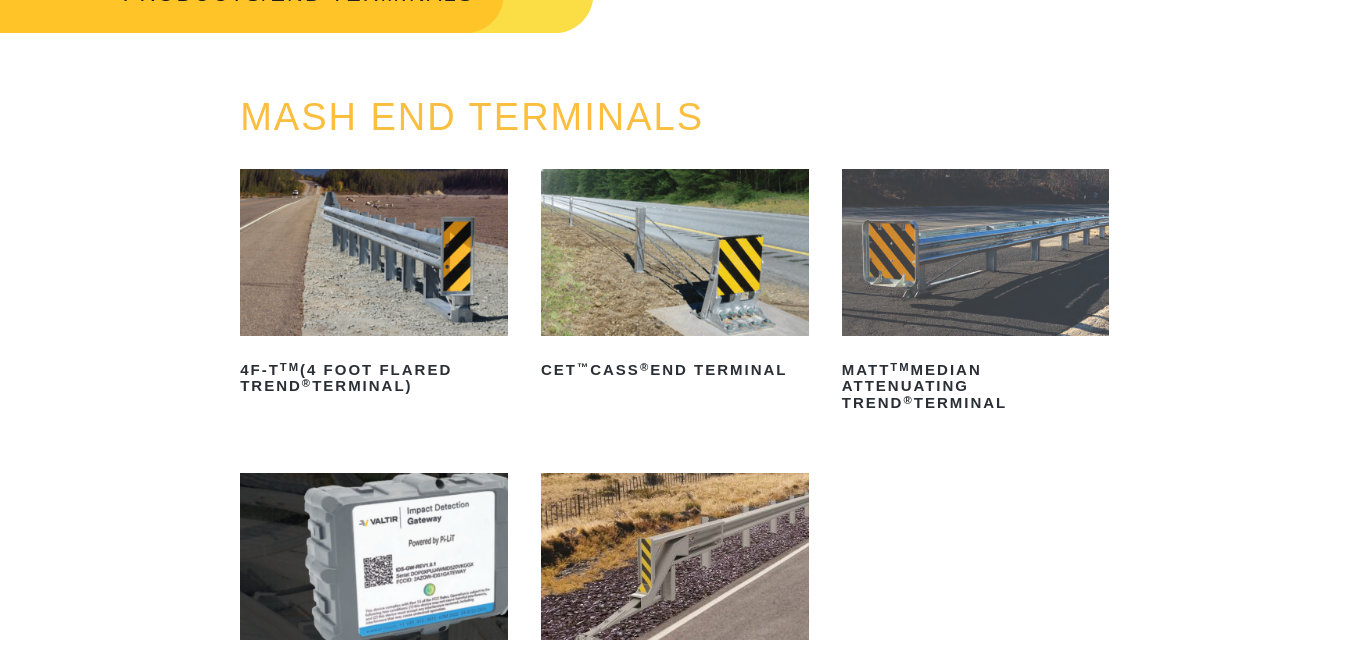 click at bounding box center (675, 556) 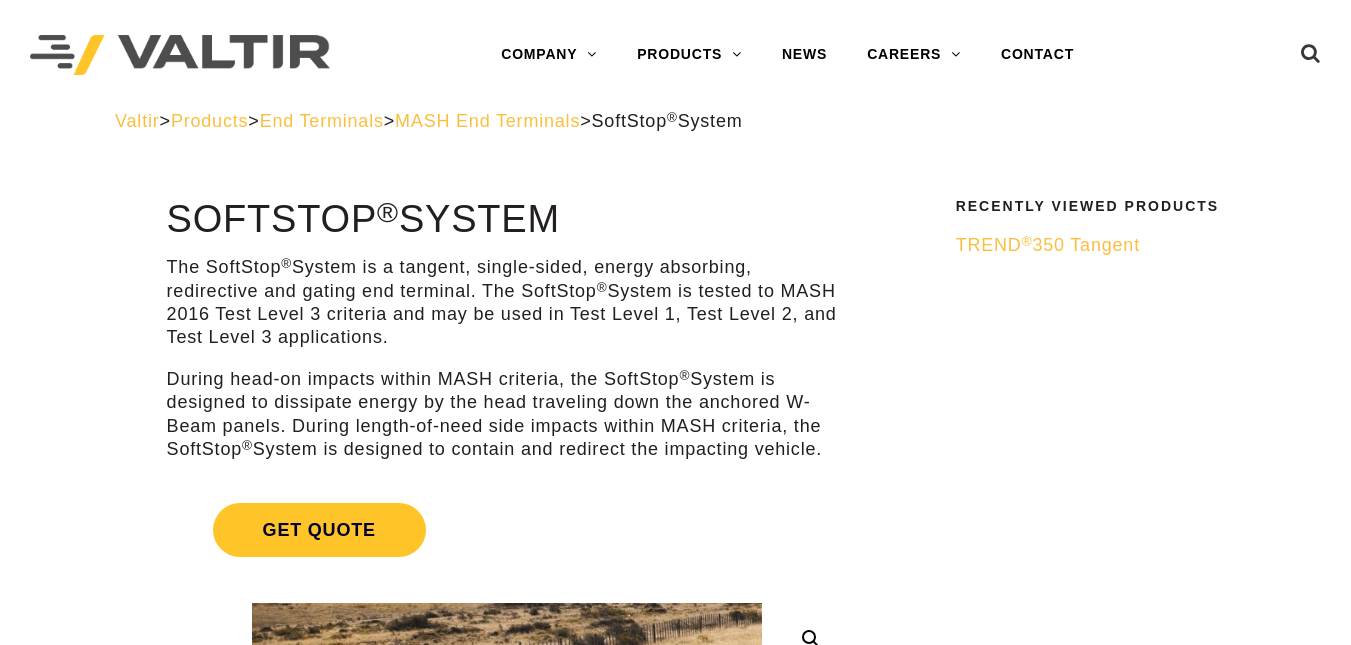 scroll, scrollTop: 112, scrollLeft: 0, axis: vertical 